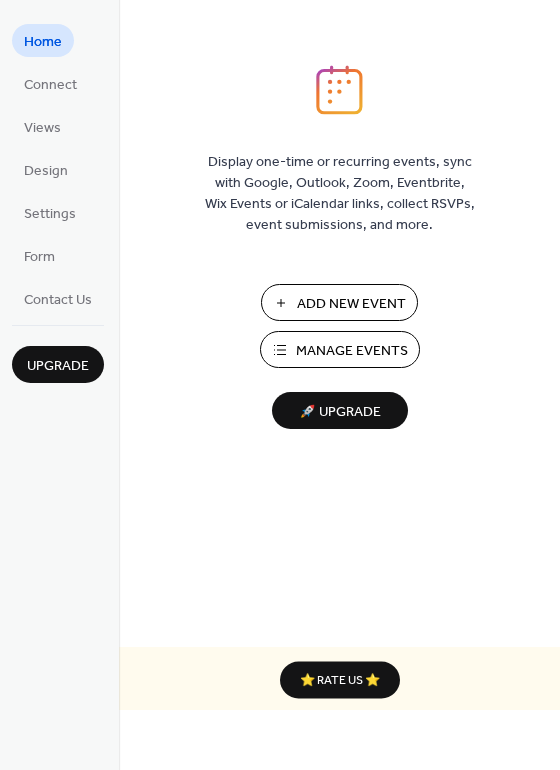 scroll, scrollTop: 0, scrollLeft: 0, axis: both 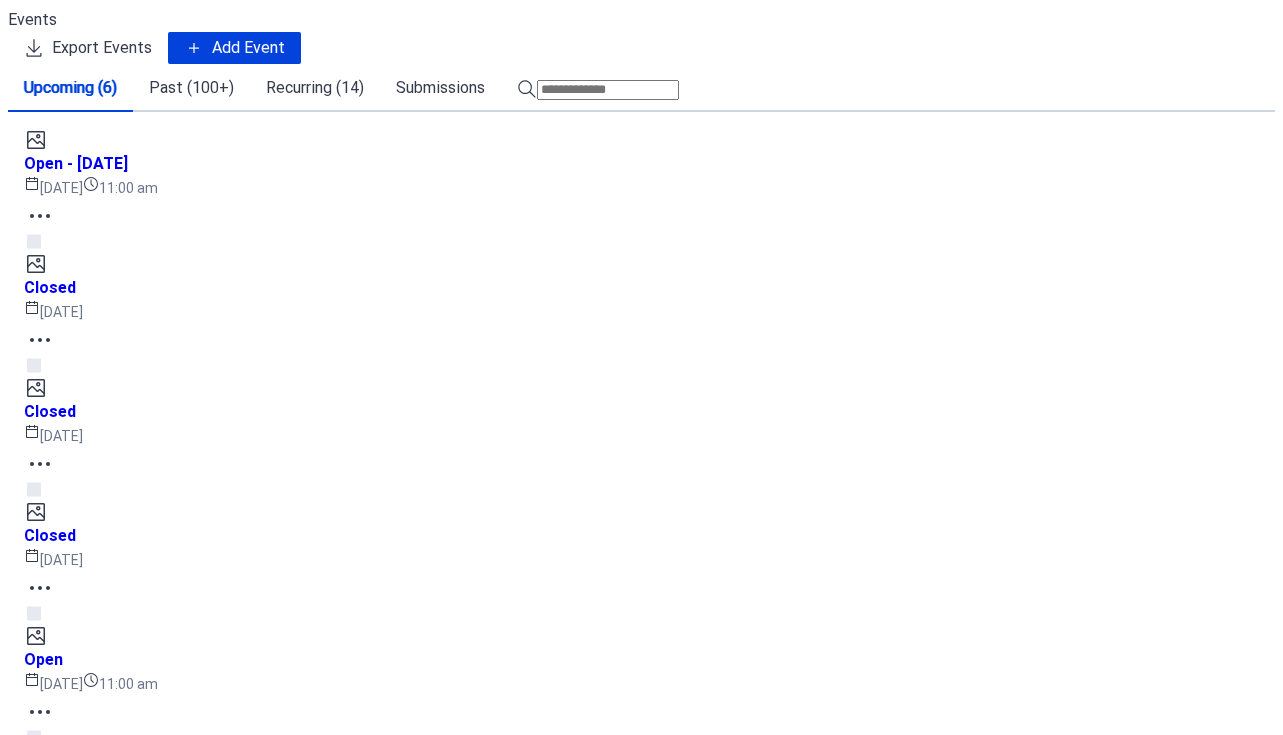 click on "Recurring  (14)" at bounding box center (315, 88) 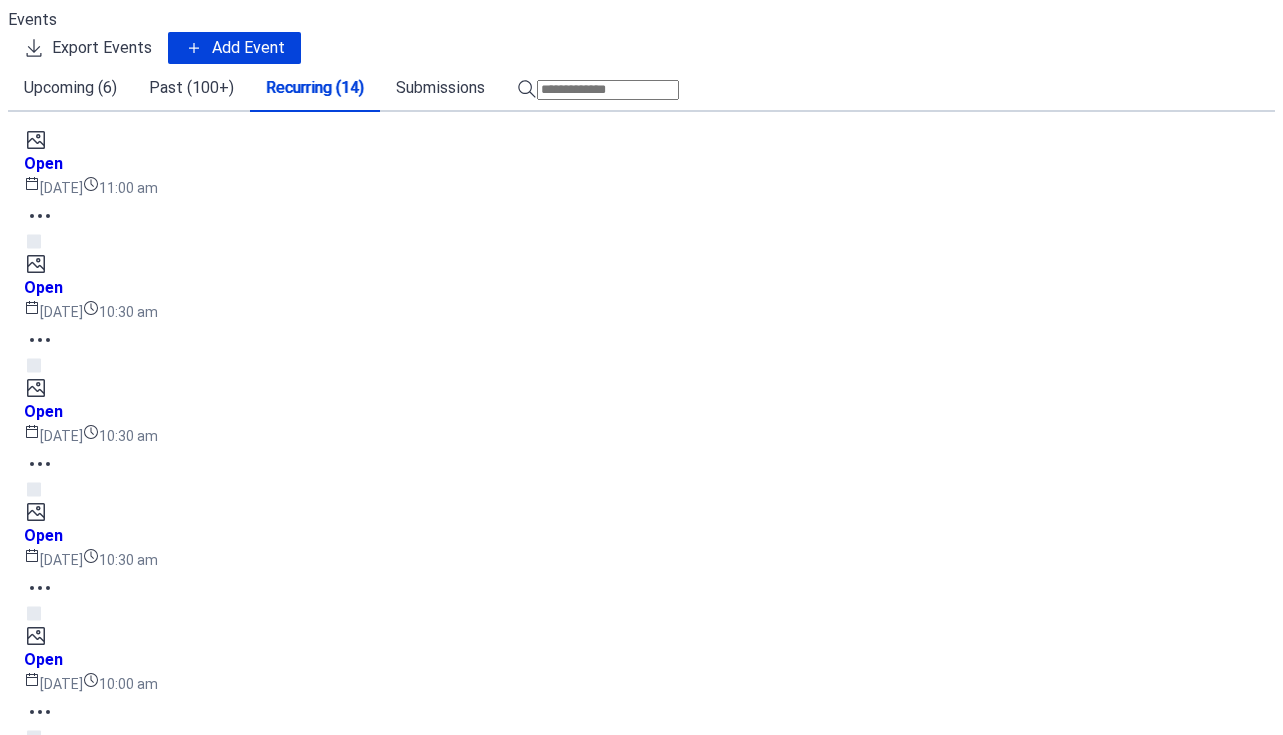 scroll, scrollTop: 1200, scrollLeft: 0, axis: vertical 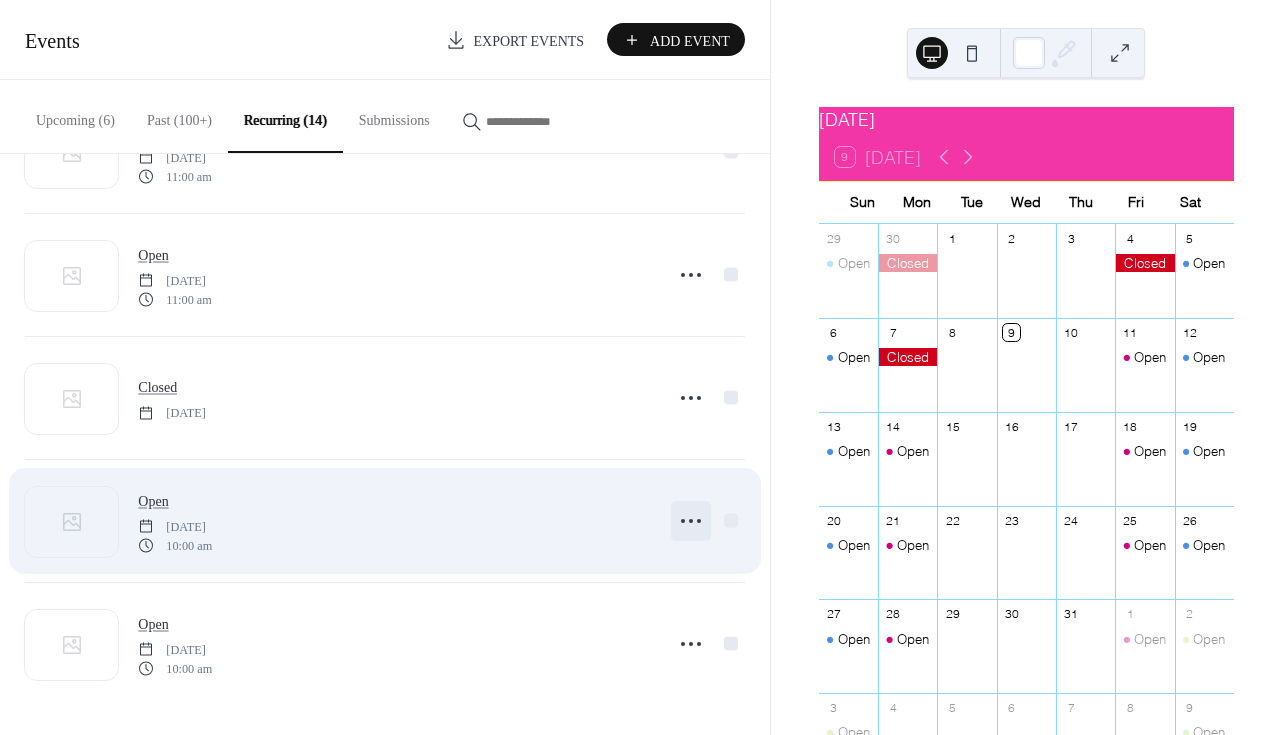 click 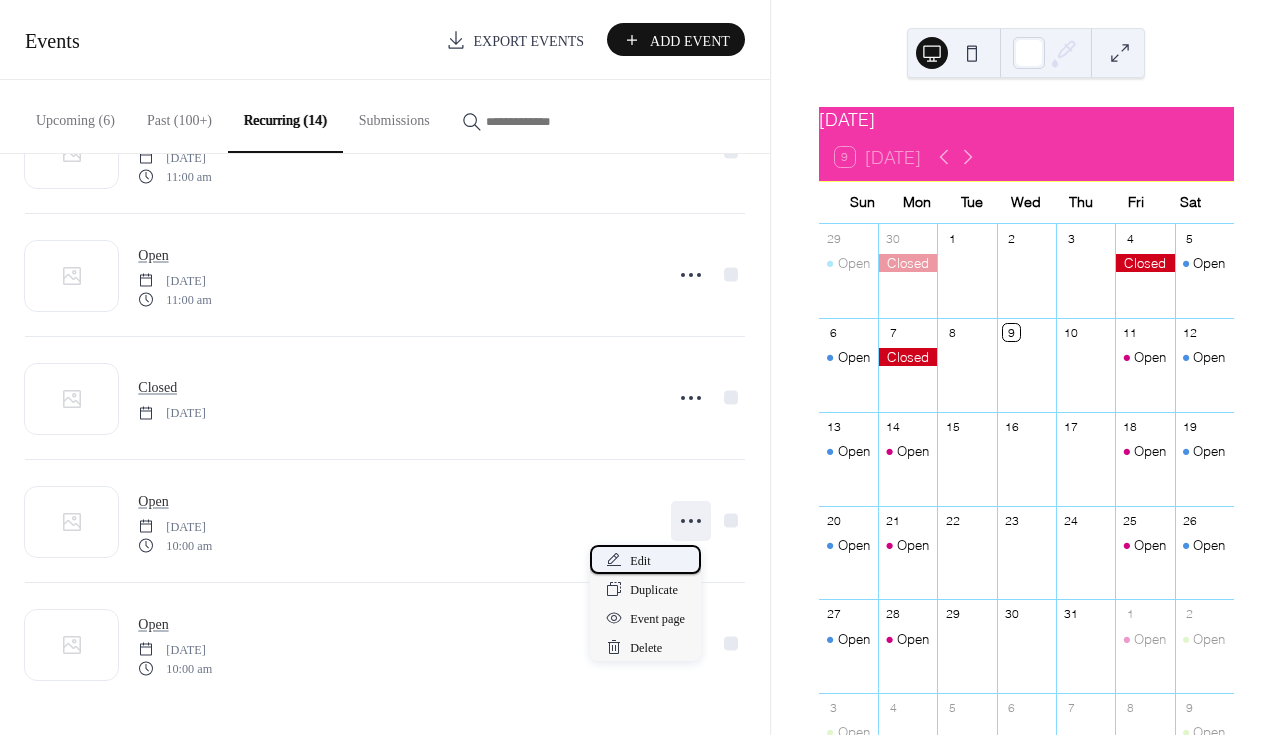 click on "Edit" at bounding box center [640, 561] 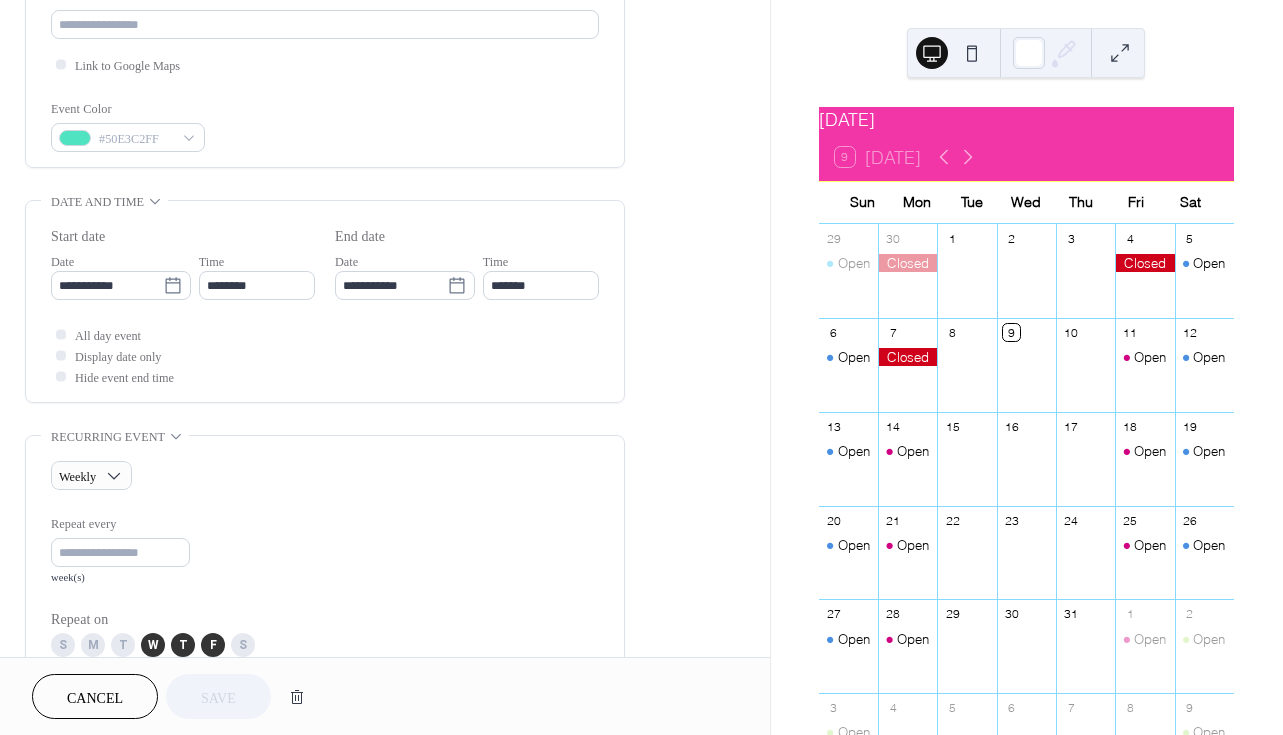 scroll, scrollTop: 226, scrollLeft: 0, axis: vertical 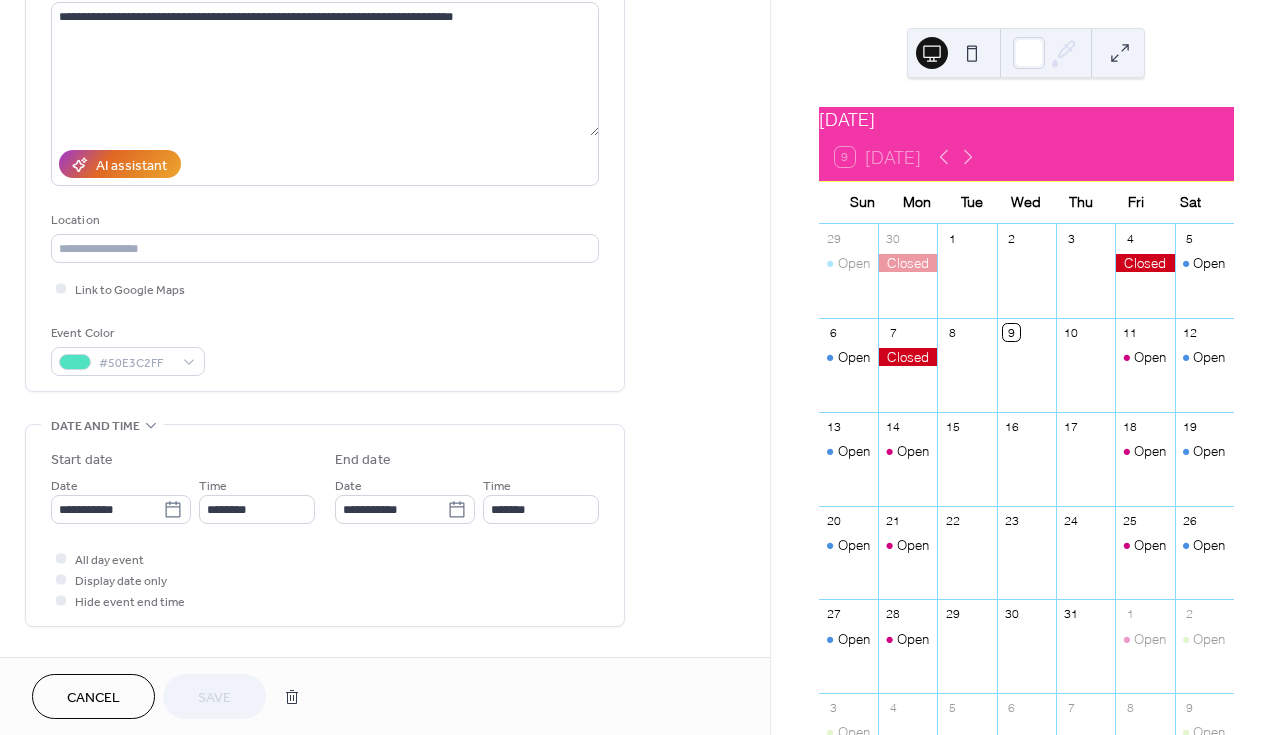 click on "Cancel" at bounding box center [93, 698] 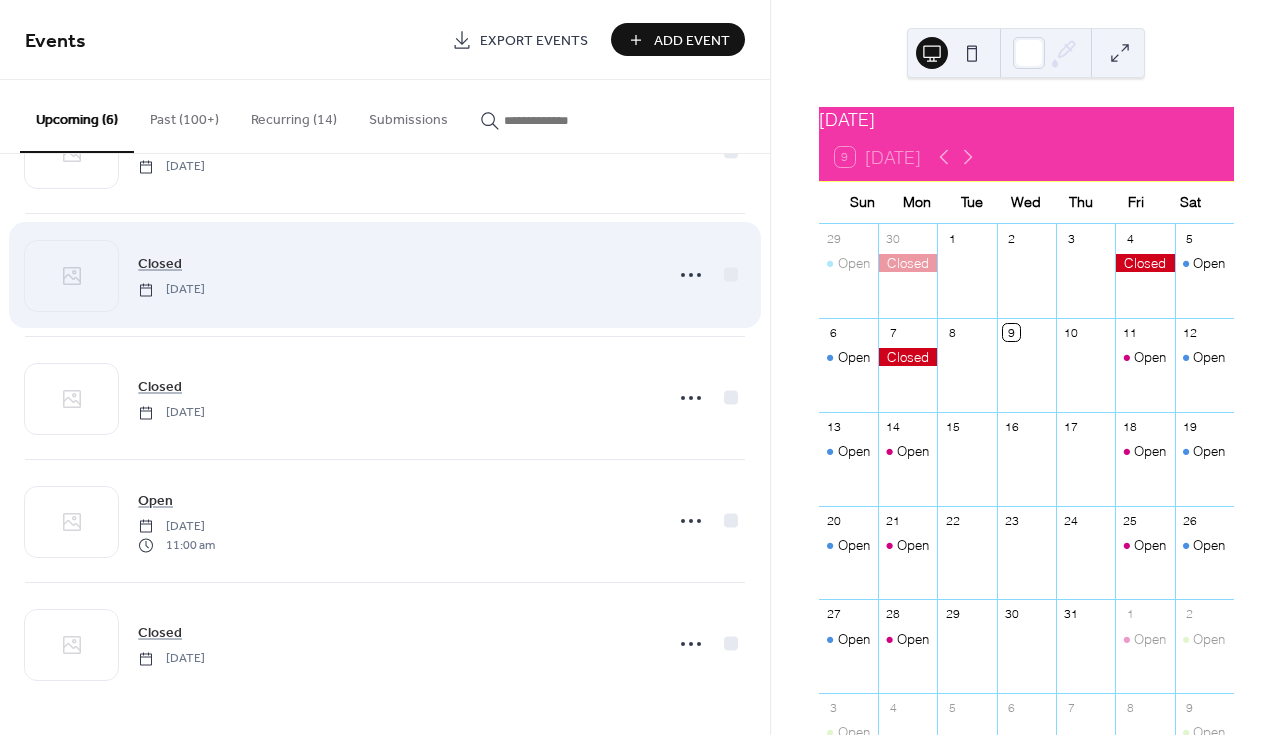scroll, scrollTop: 216, scrollLeft: 0, axis: vertical 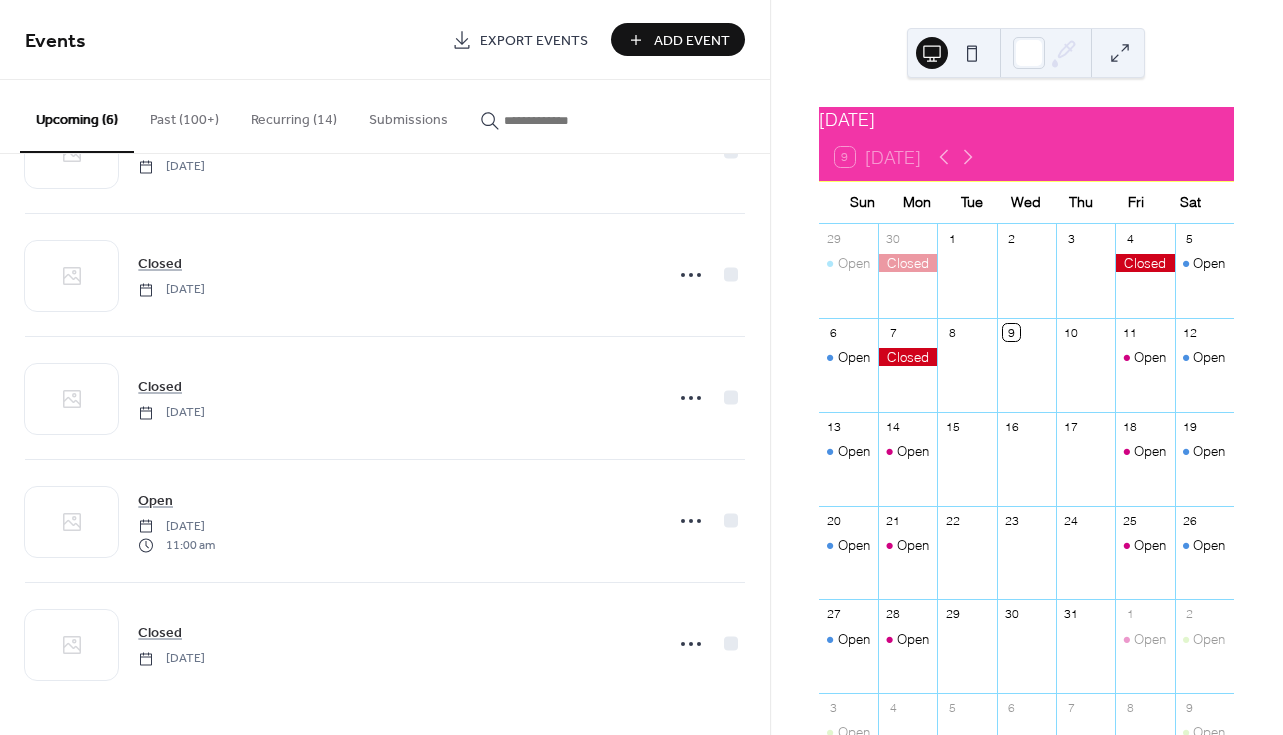 click on "Recurring  (14)" at bounding box center (294, 115) 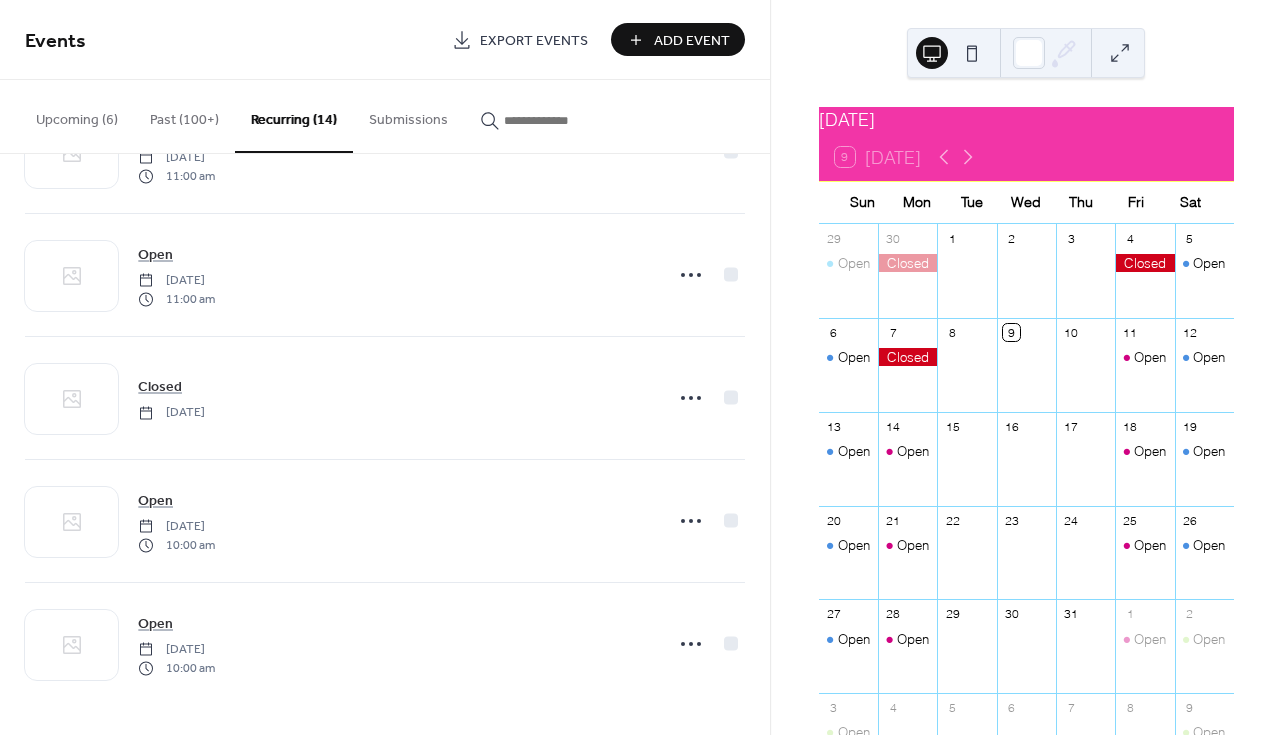 scroll, scrollTop: 1200, scrollLeft: 0, axis: vertical 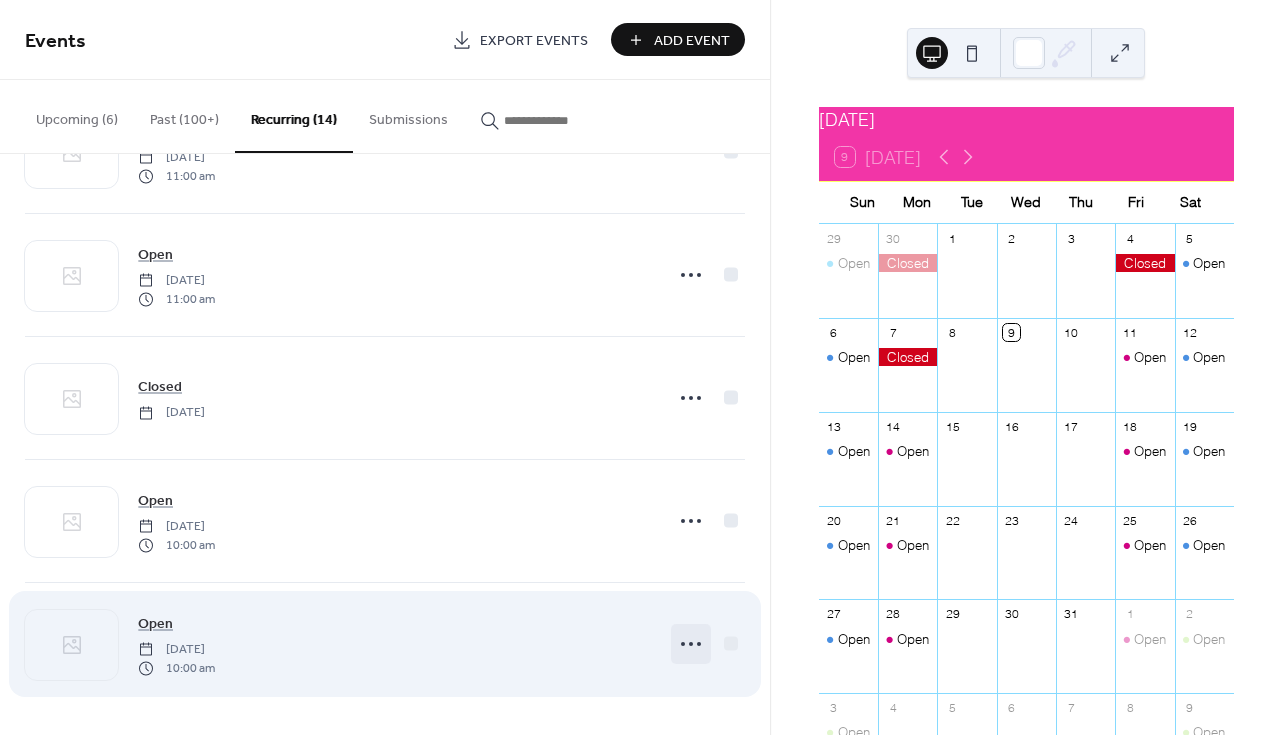 click 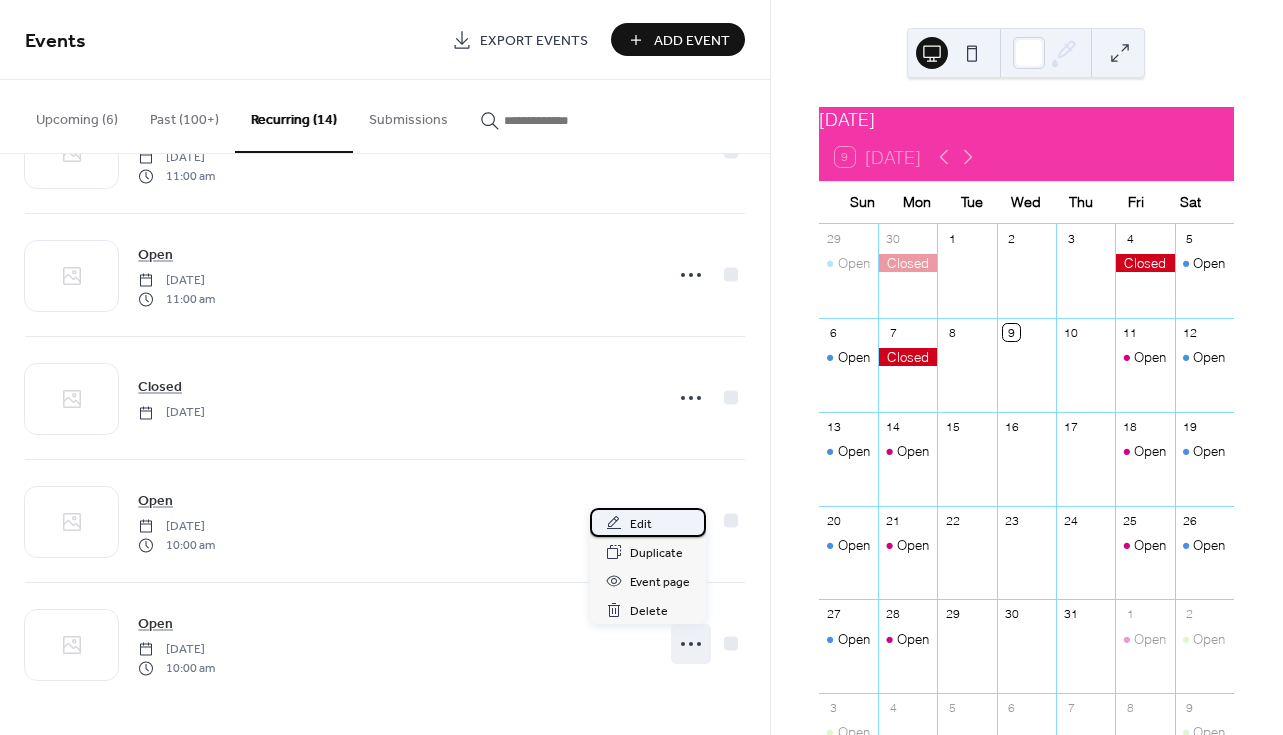 click on "Edit" at bounding box center (641, 524) 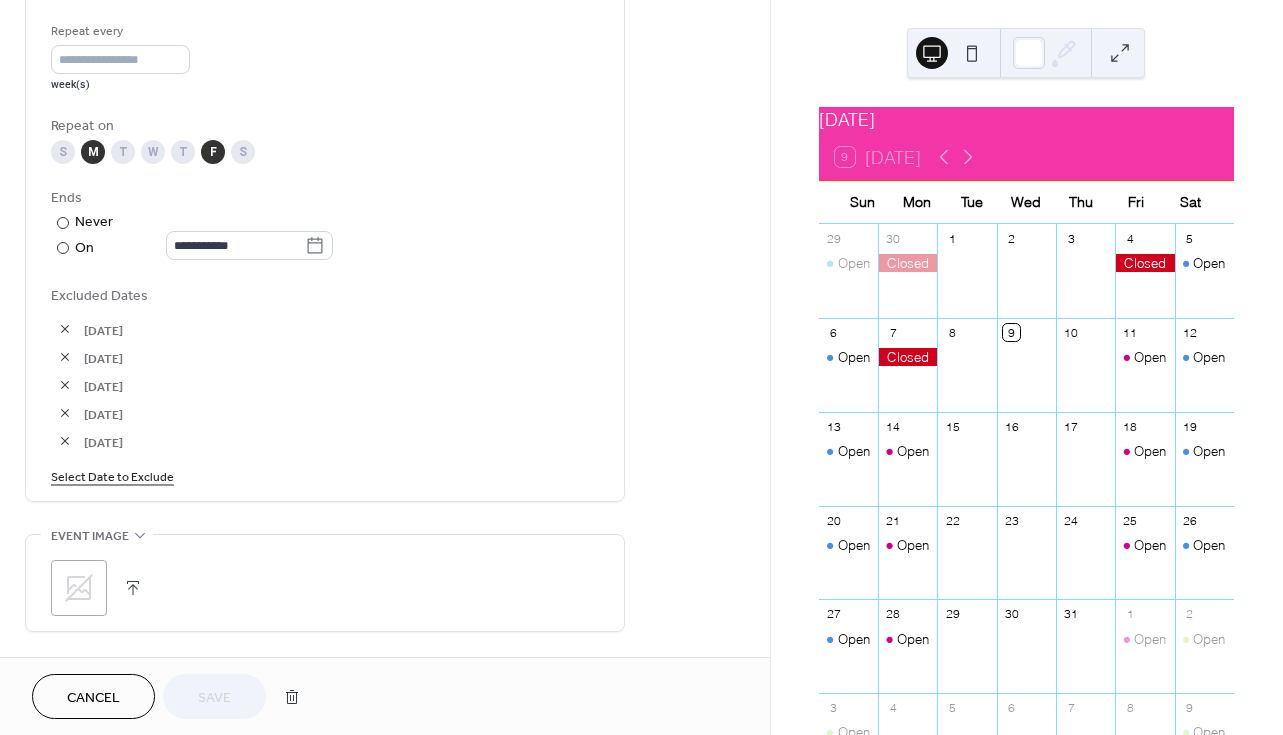 scroll, scrollTop: 944, scrollLeft: 0, axis: vertical 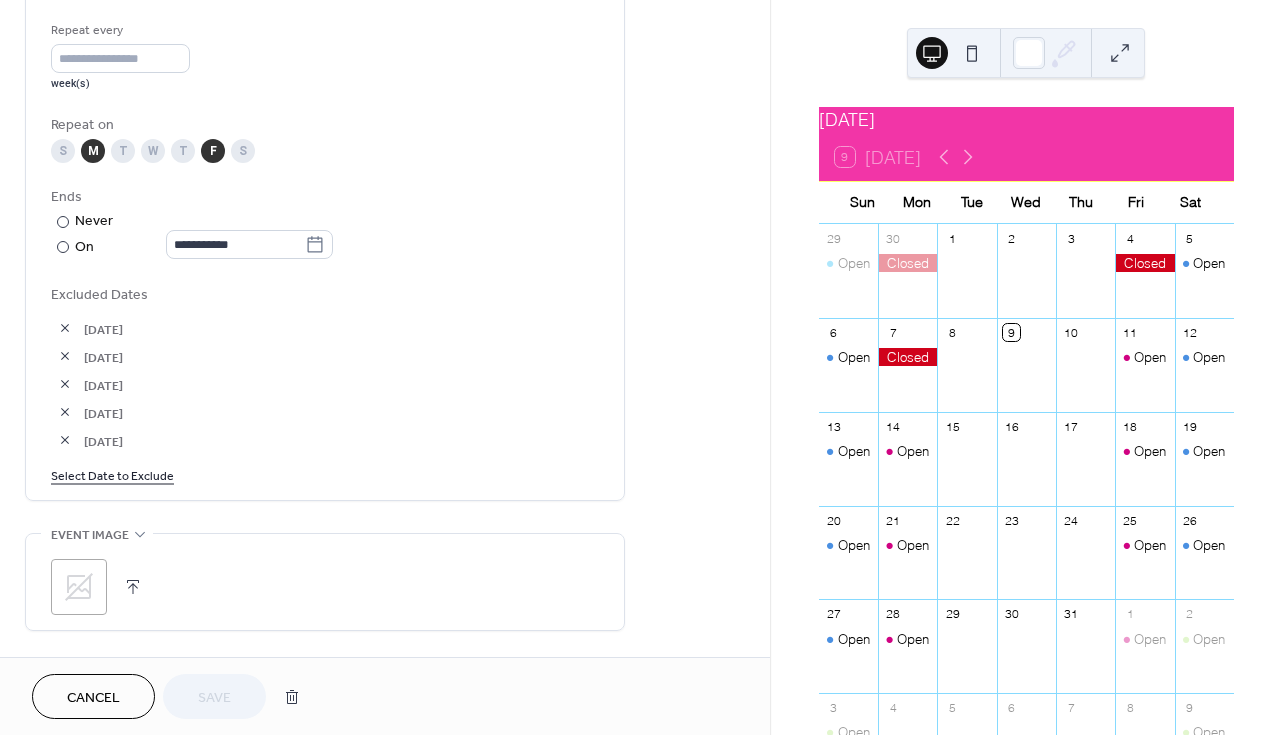 click on "Select Date to Exclude" at bounding box center [112, 474] 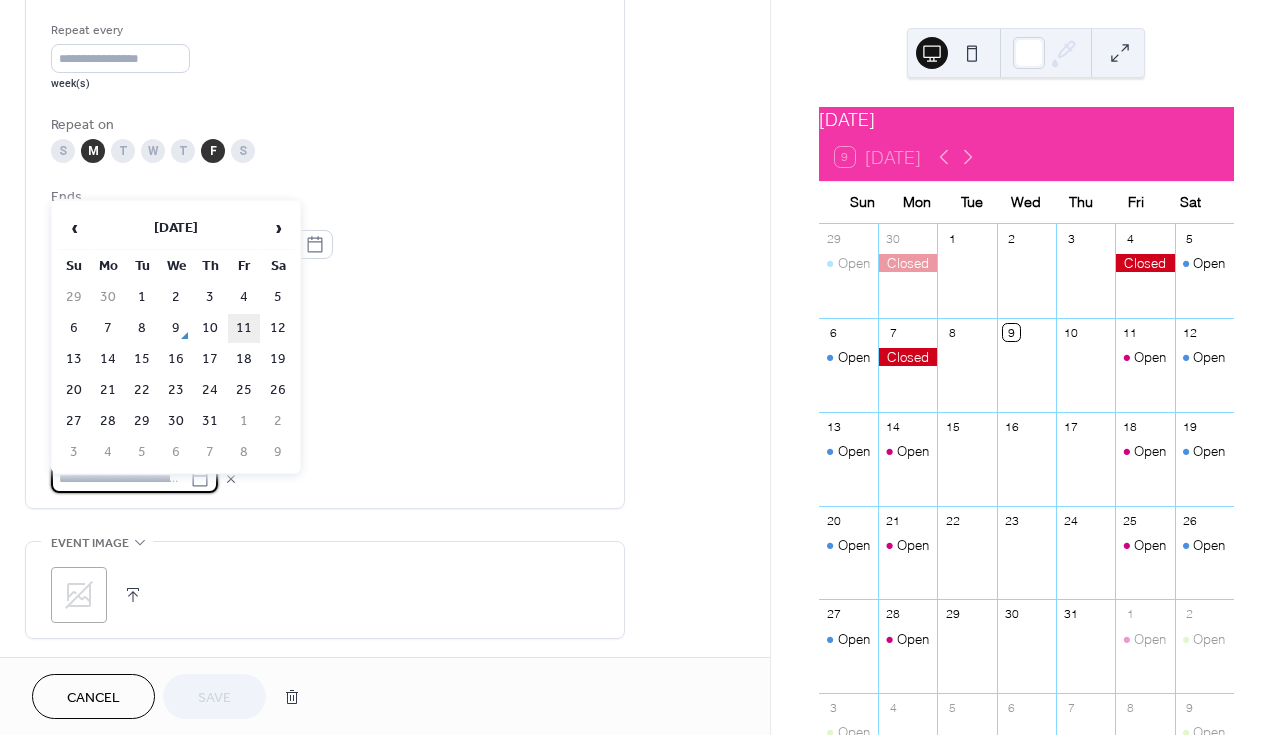click on "11" at bounding box center (244, 328) 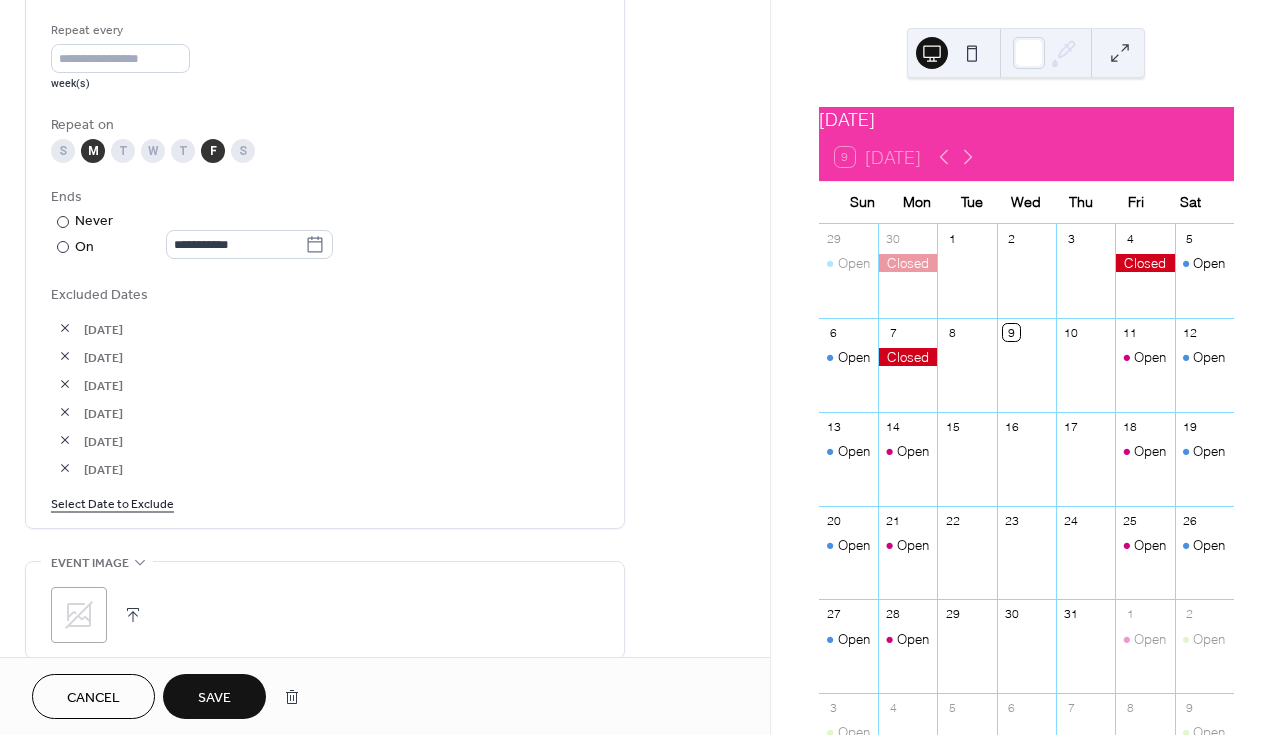 click on "Save" at bounding box center (214, 698) 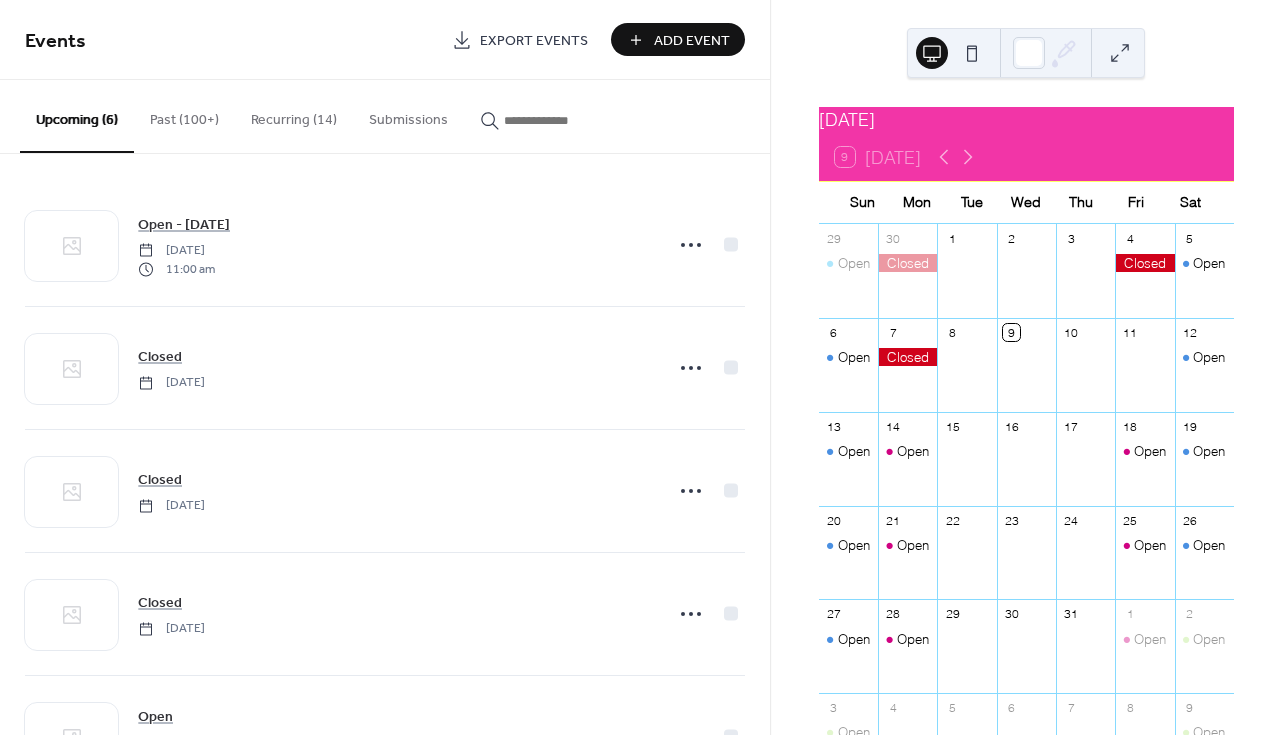 click on "Past  (100+)" at bounding box center [184, 115] 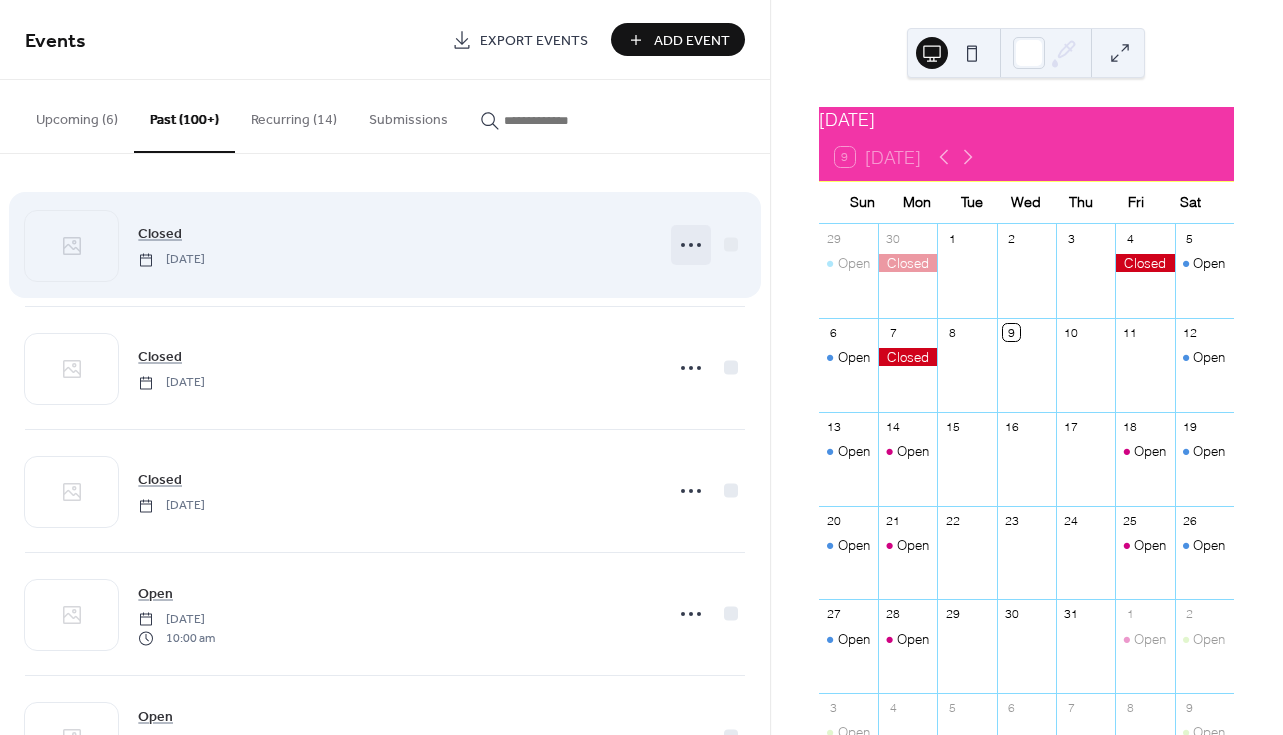 click 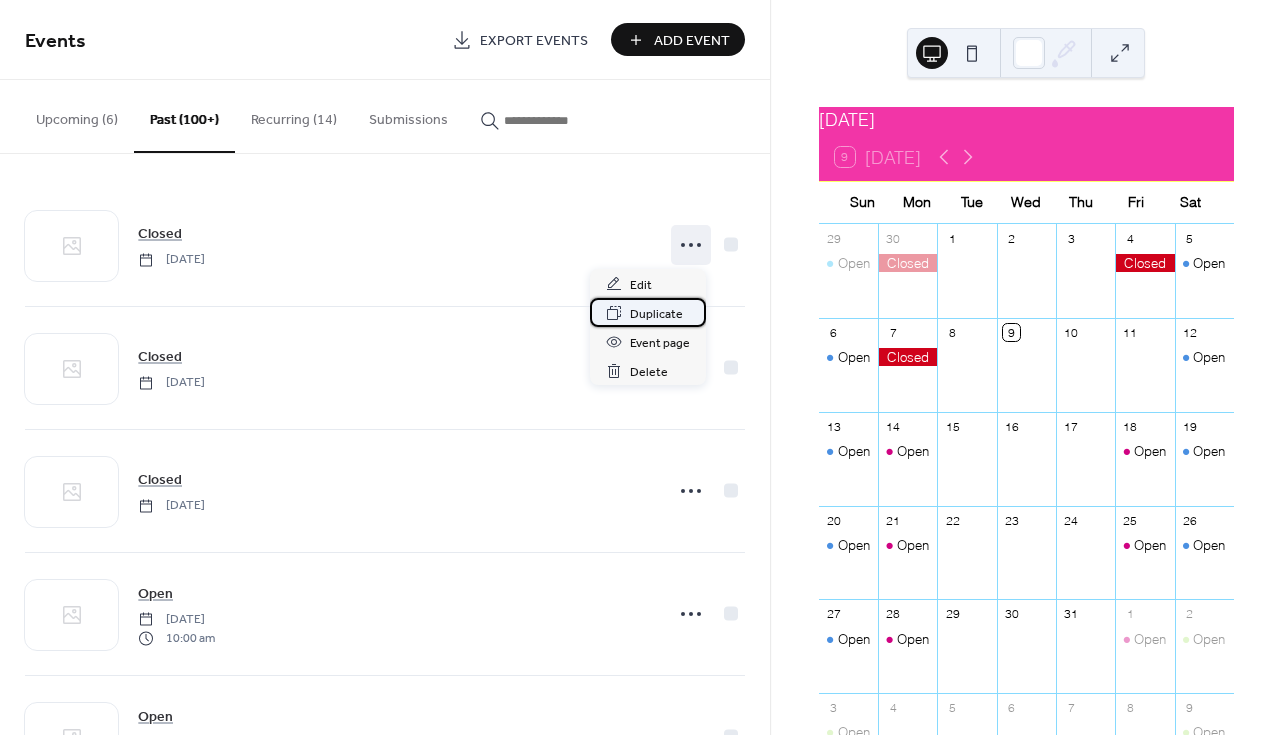 click on "Duplicate" at bounding box center (656, 314) 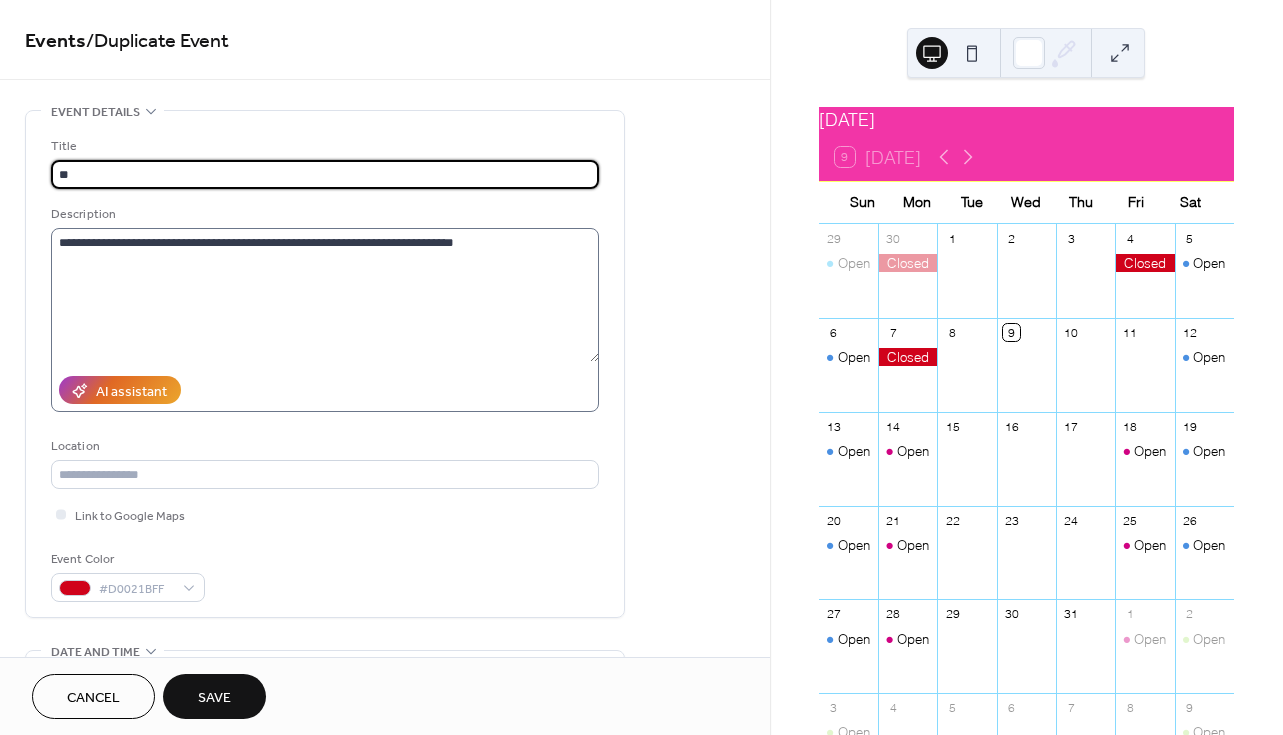 type on "*" 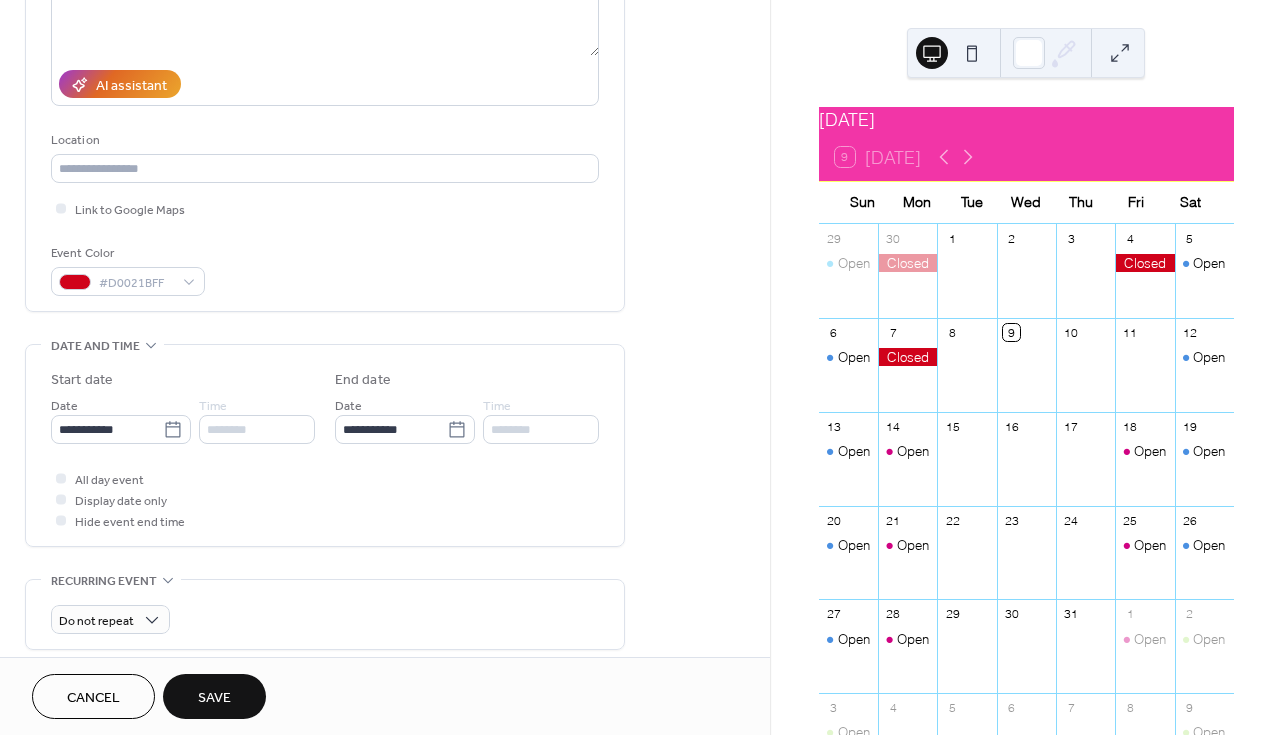 scroll, scrollTop: 357, scrollLeft: 0, axis: vertical 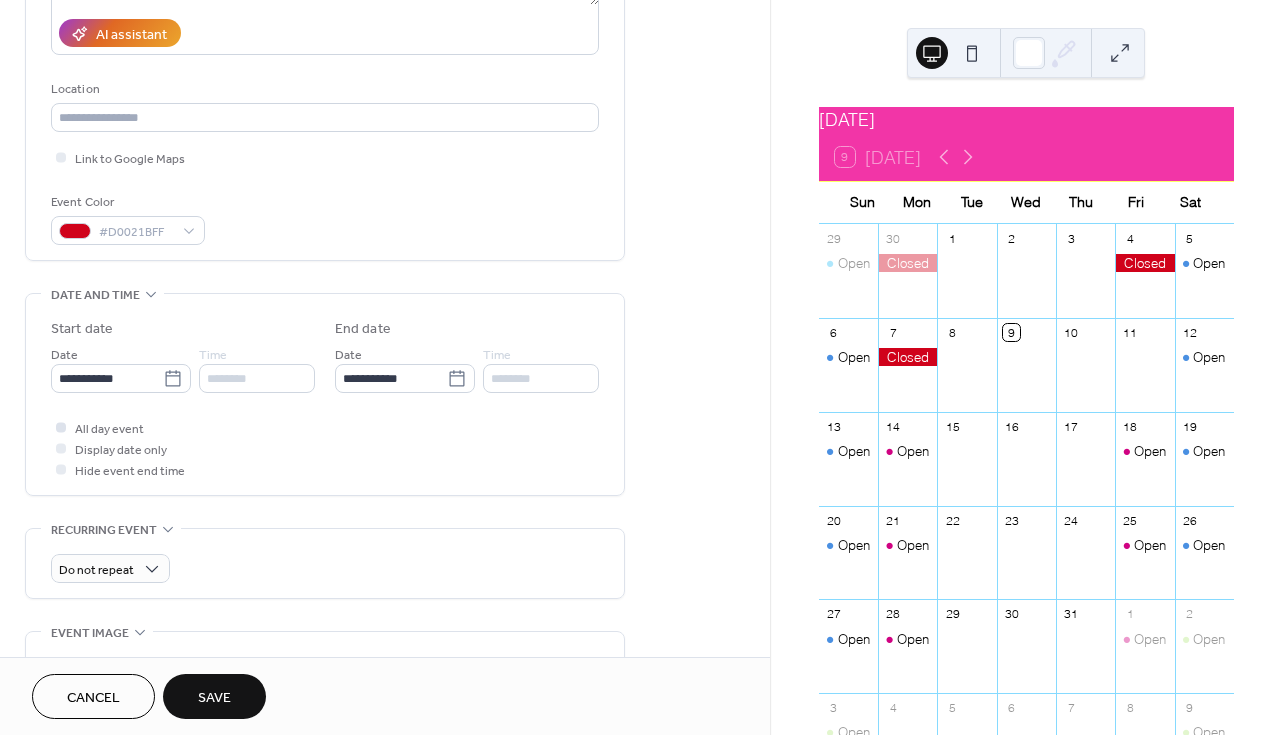type on "****" 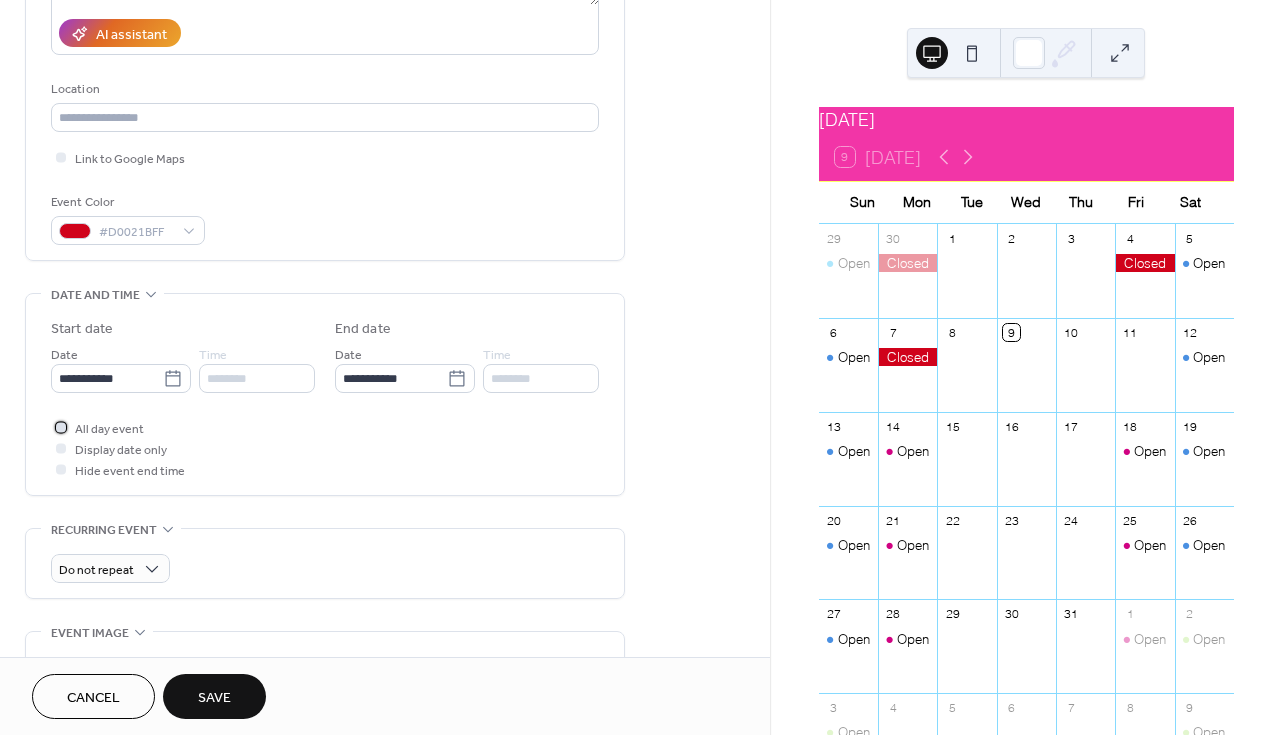 click on "All day event" at bounding box center (109, 429) 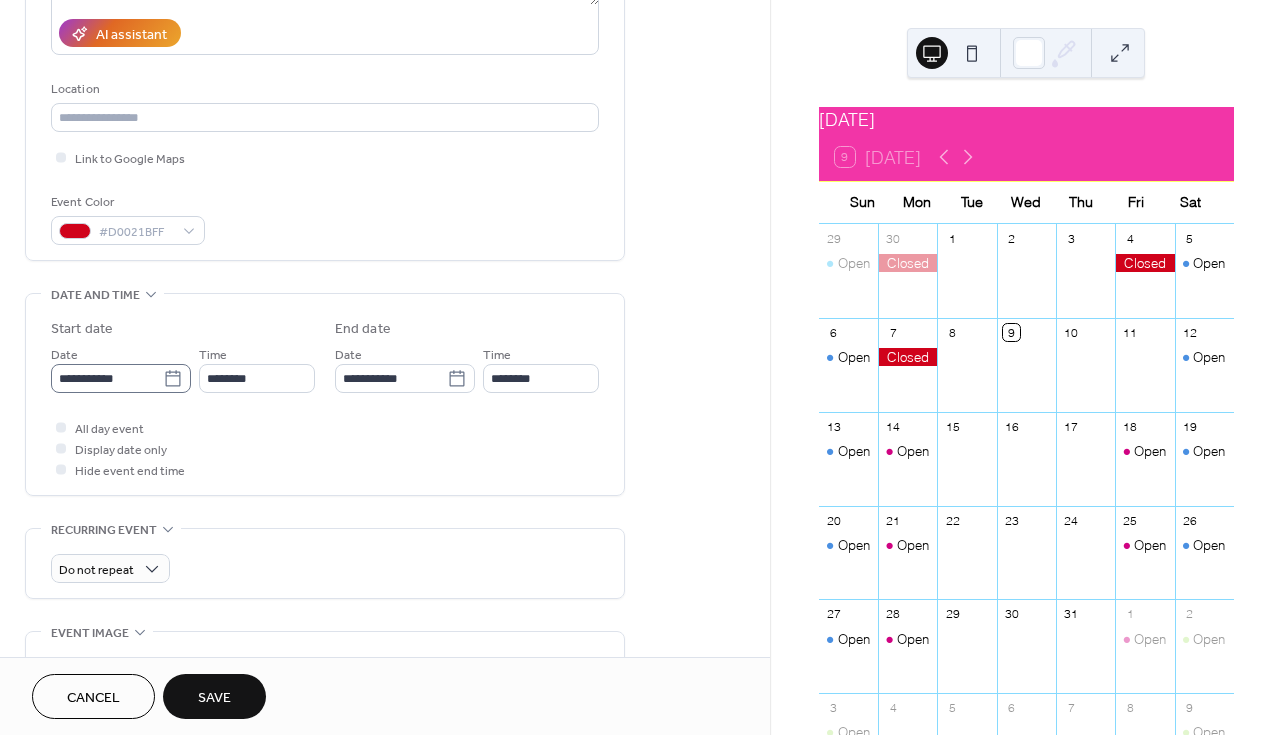 click 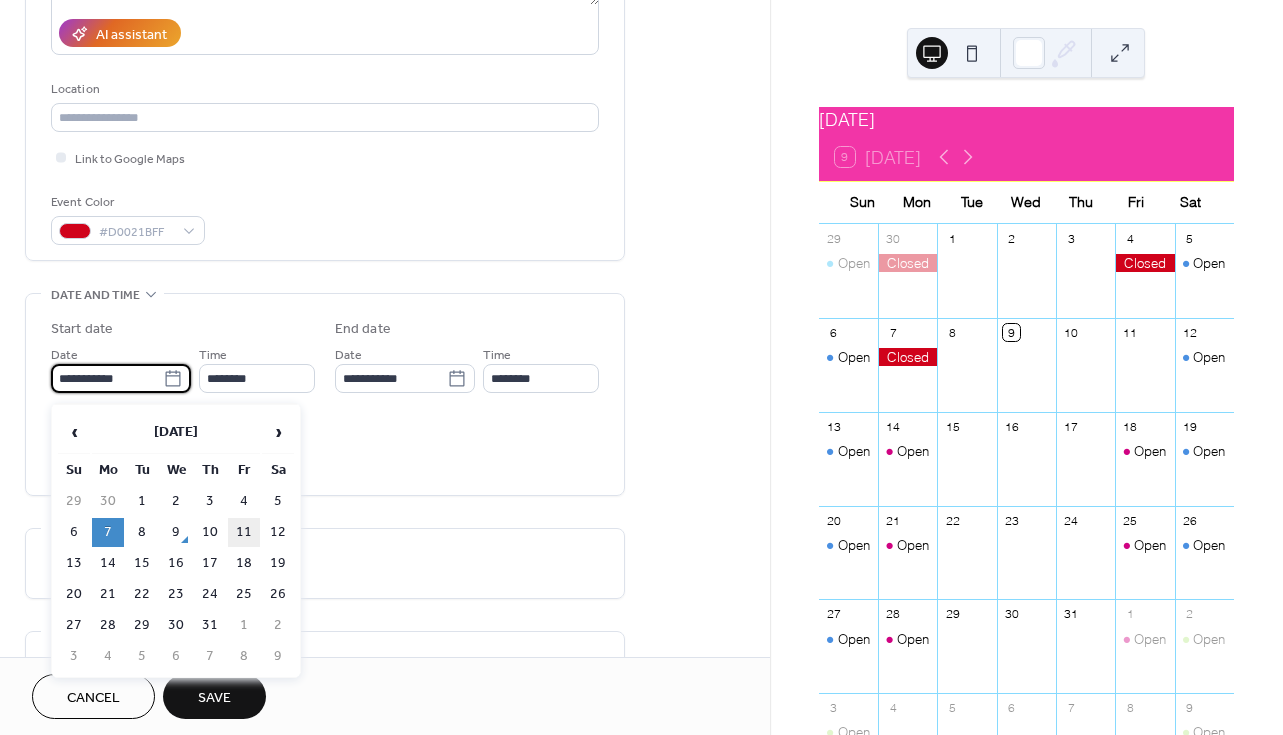 click on "11" at bounding box center (244, 532) 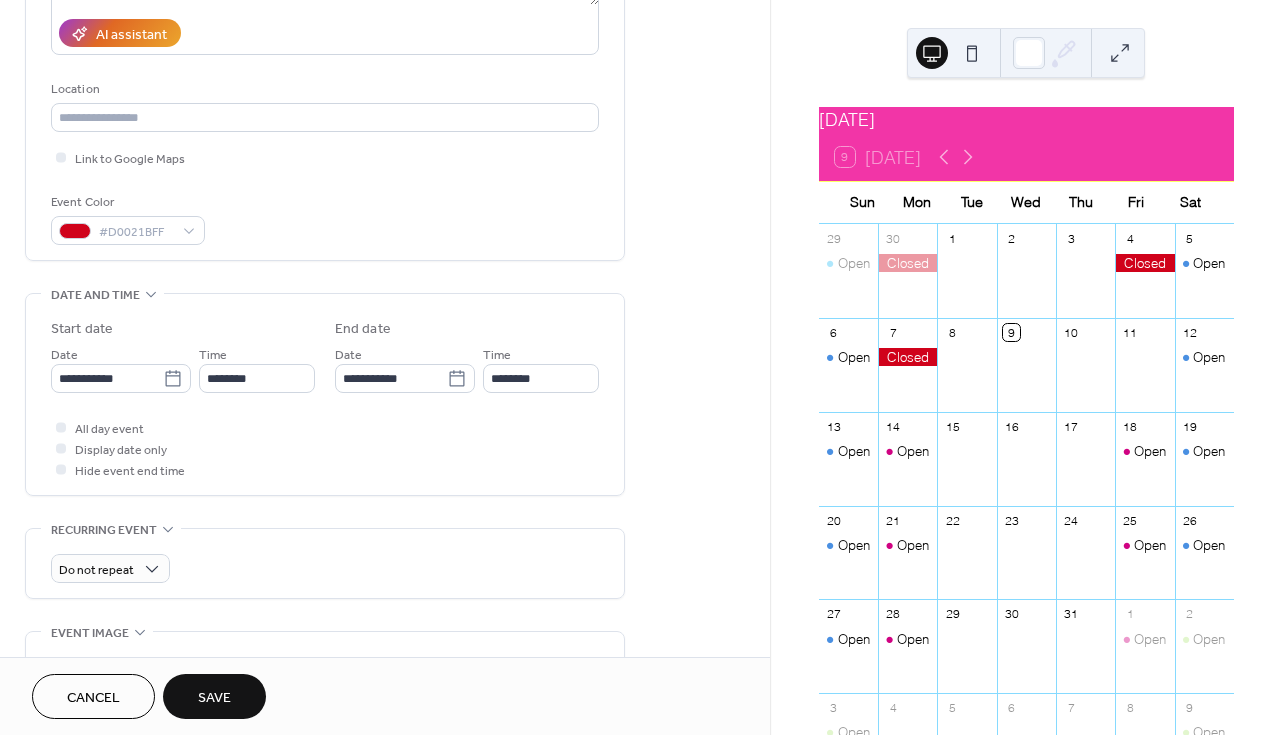 type on "**********" 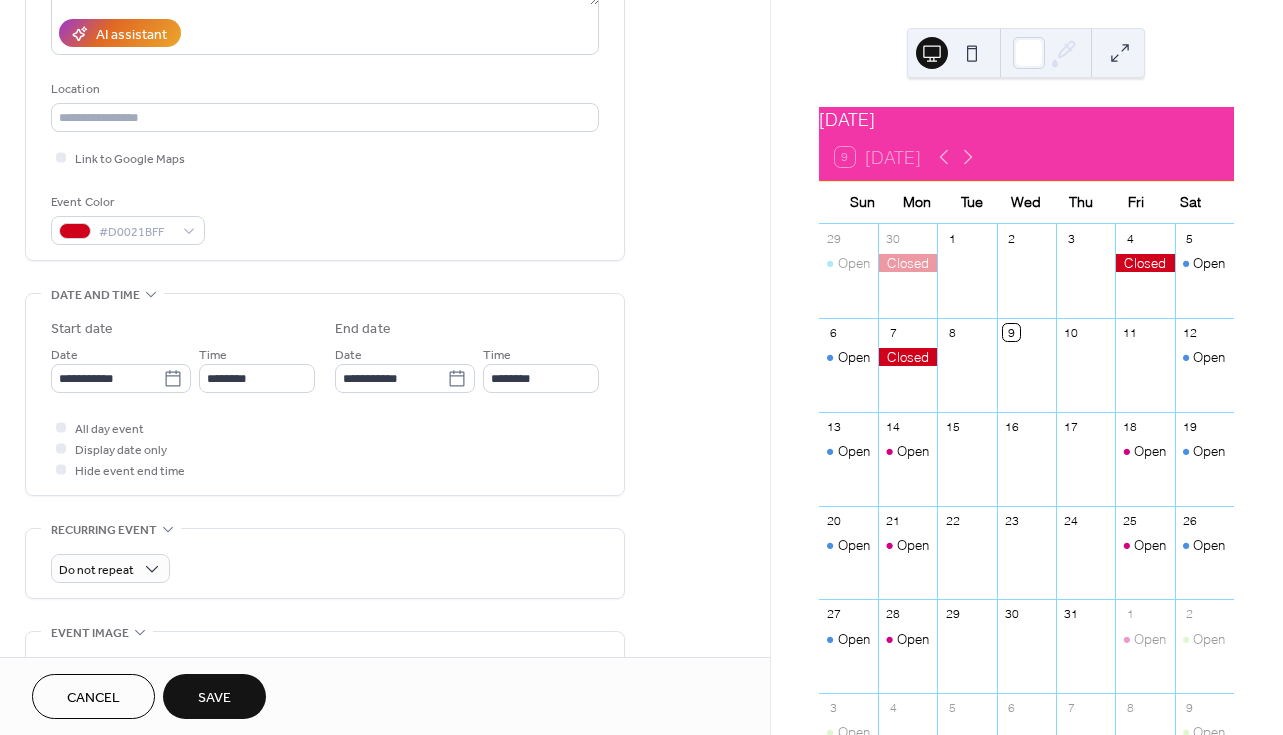 type on "**********" 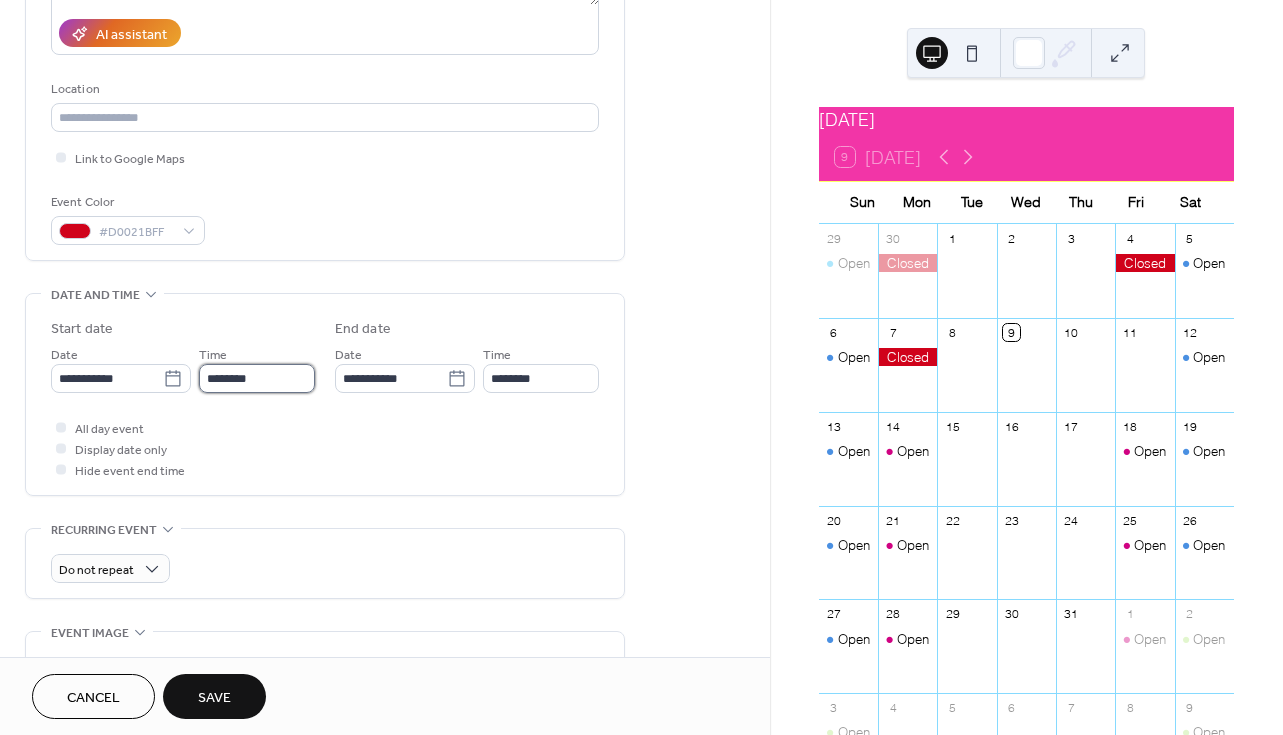 click on "********" at bounding box center (257, 378) 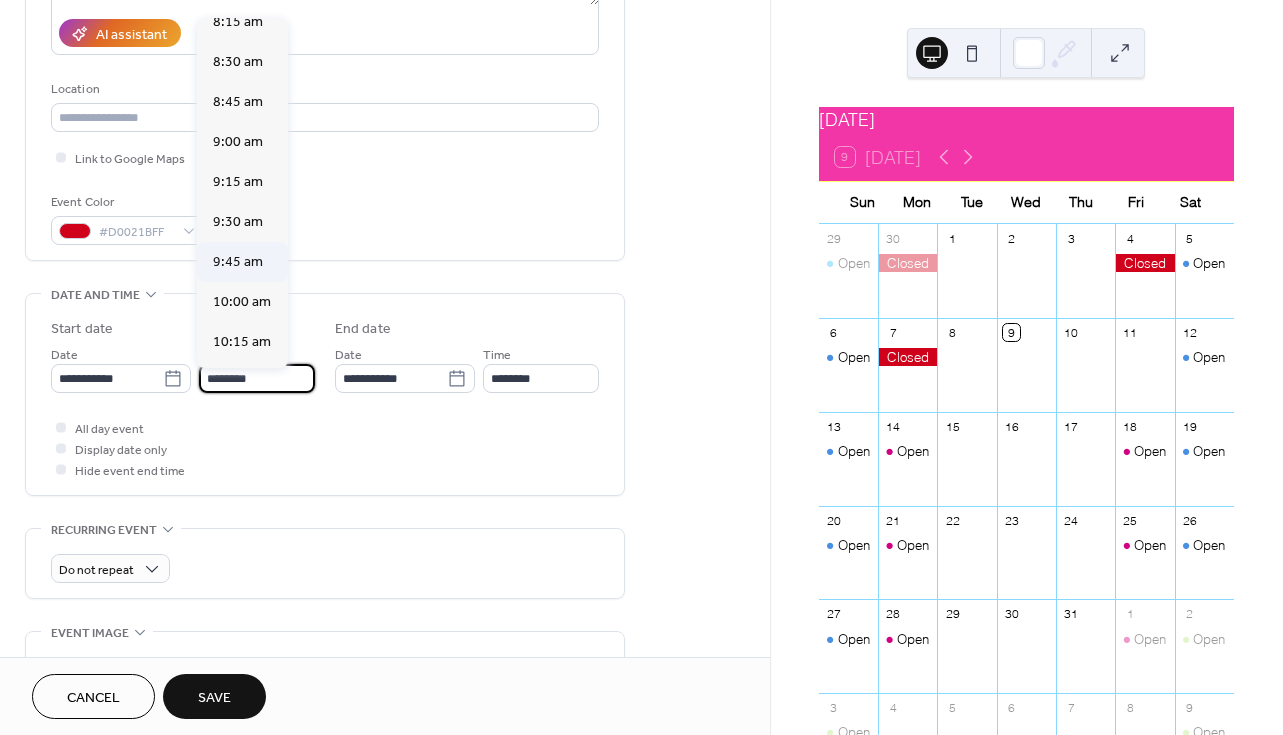 scroll, scrollTop: 1337, scrollLeft: 0, axis: vertical 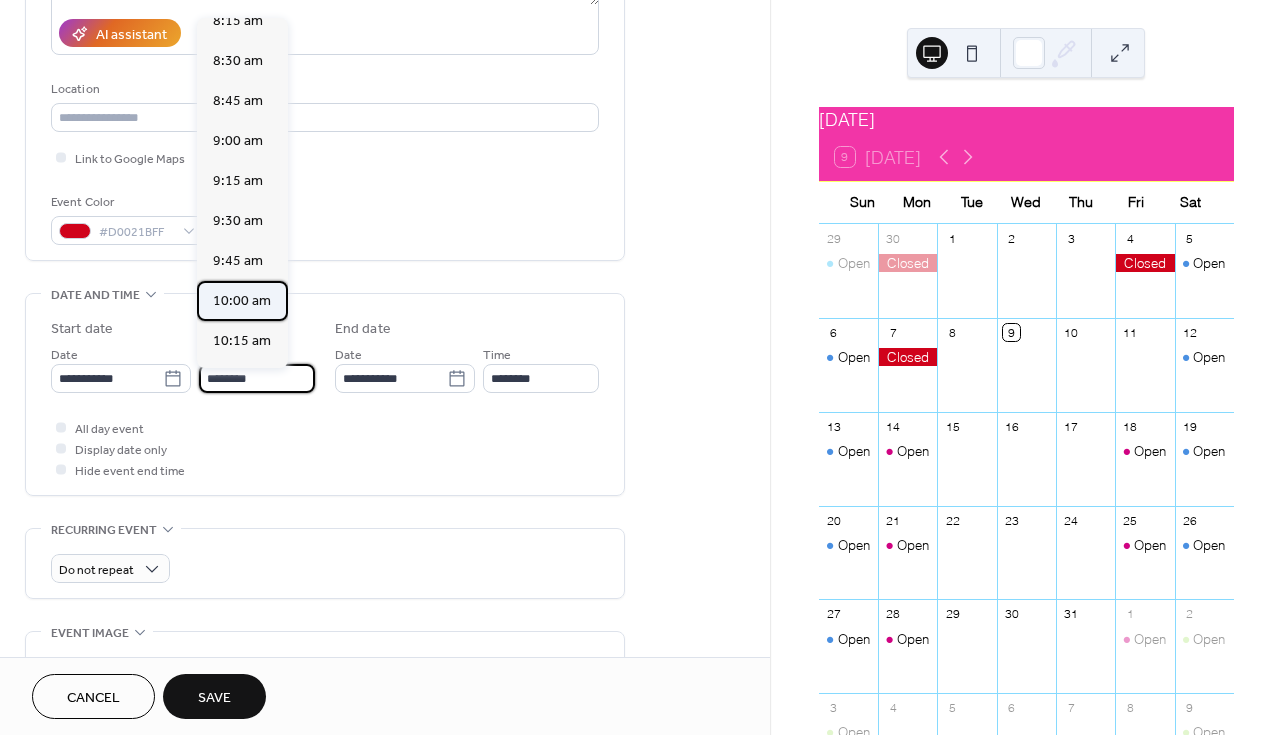 click on "10:00 am" at bounding box center (242, 301) 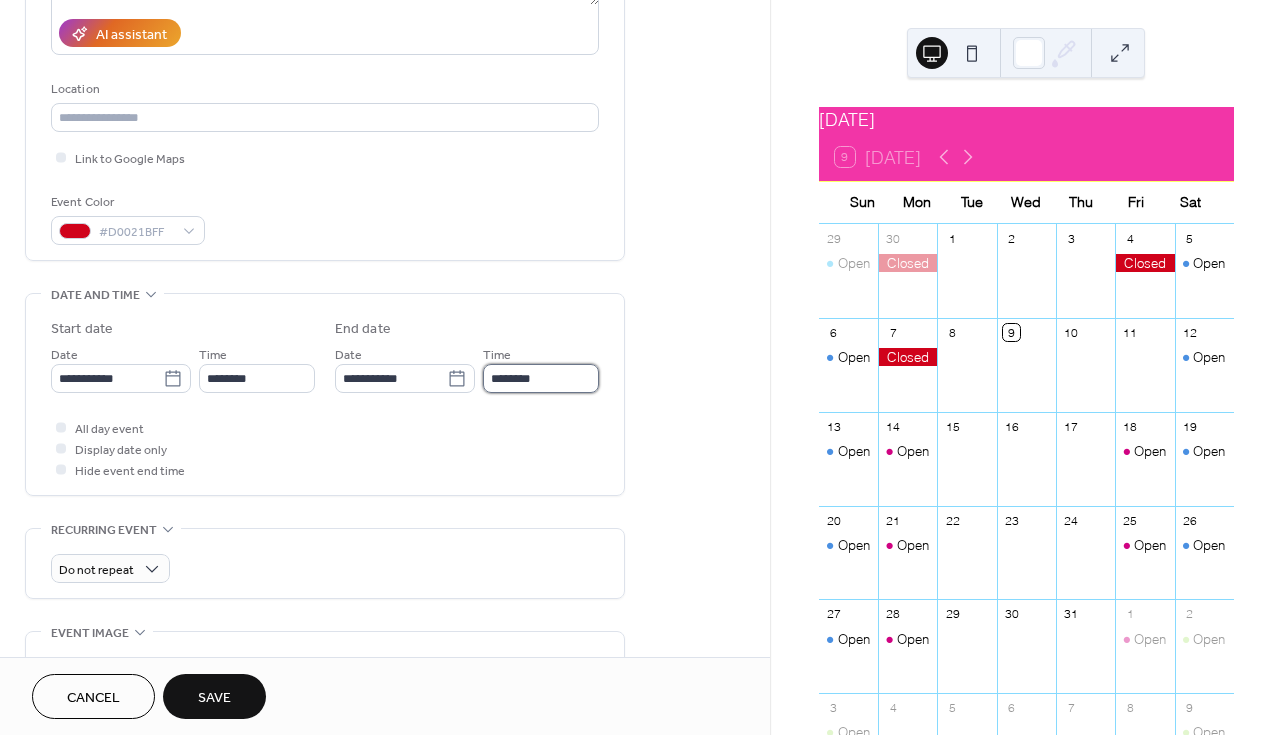 click on "********" at bounding box center (541, 378) 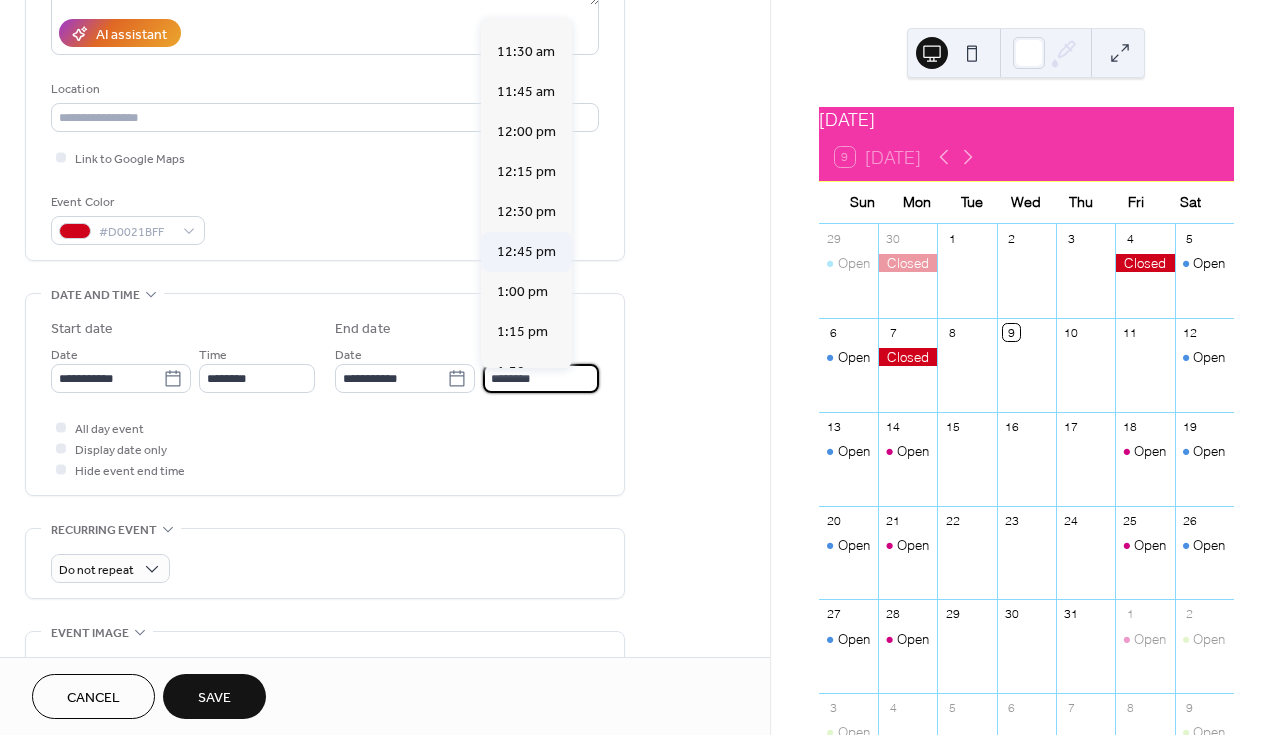 scroll, scrollTop: 188, scrollLeft: 0, axis: vertical 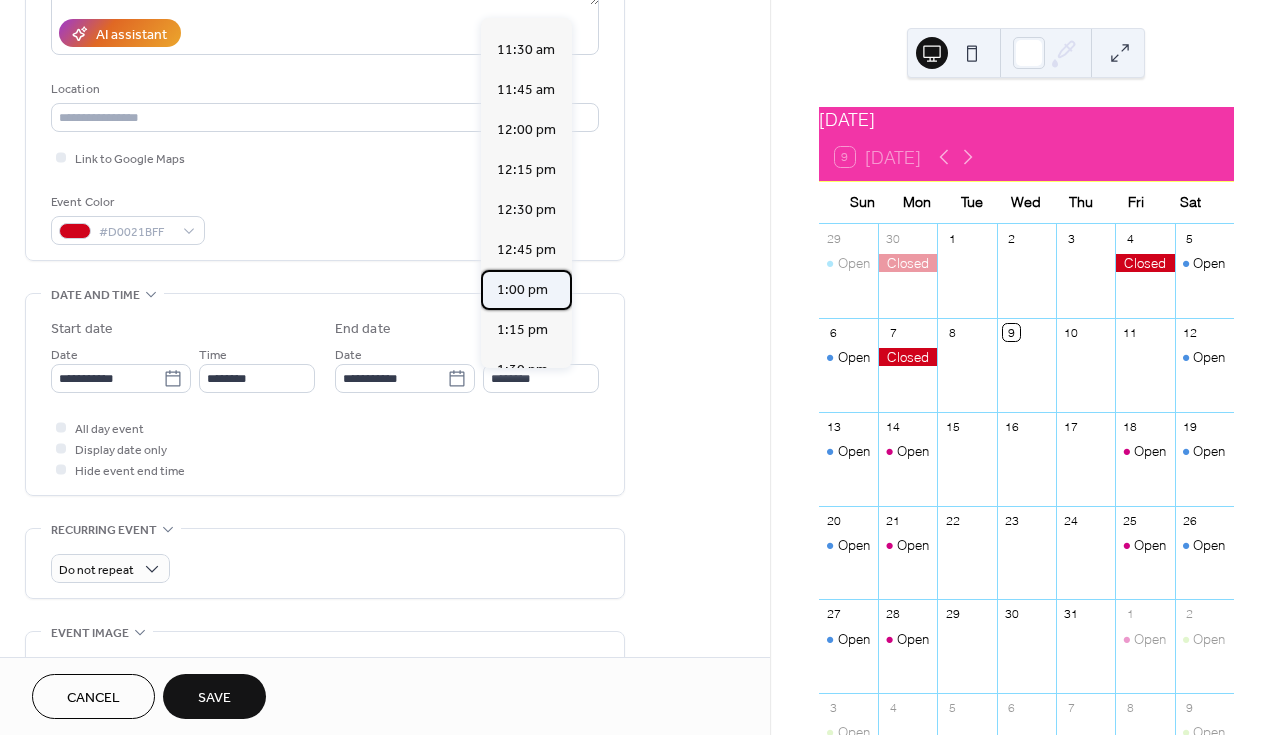 click on "1:00 pm" at bounding box center [522, 290] 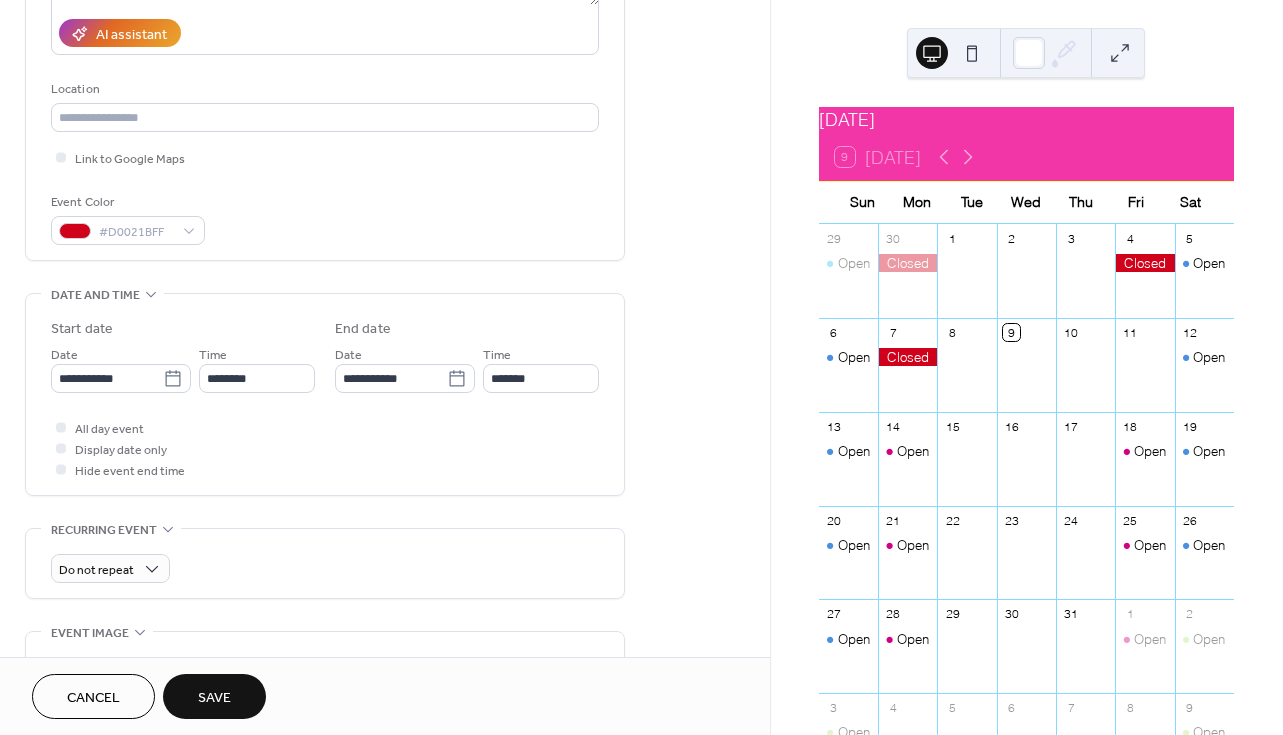 click on "Save" at bounding box center [214, 698] 